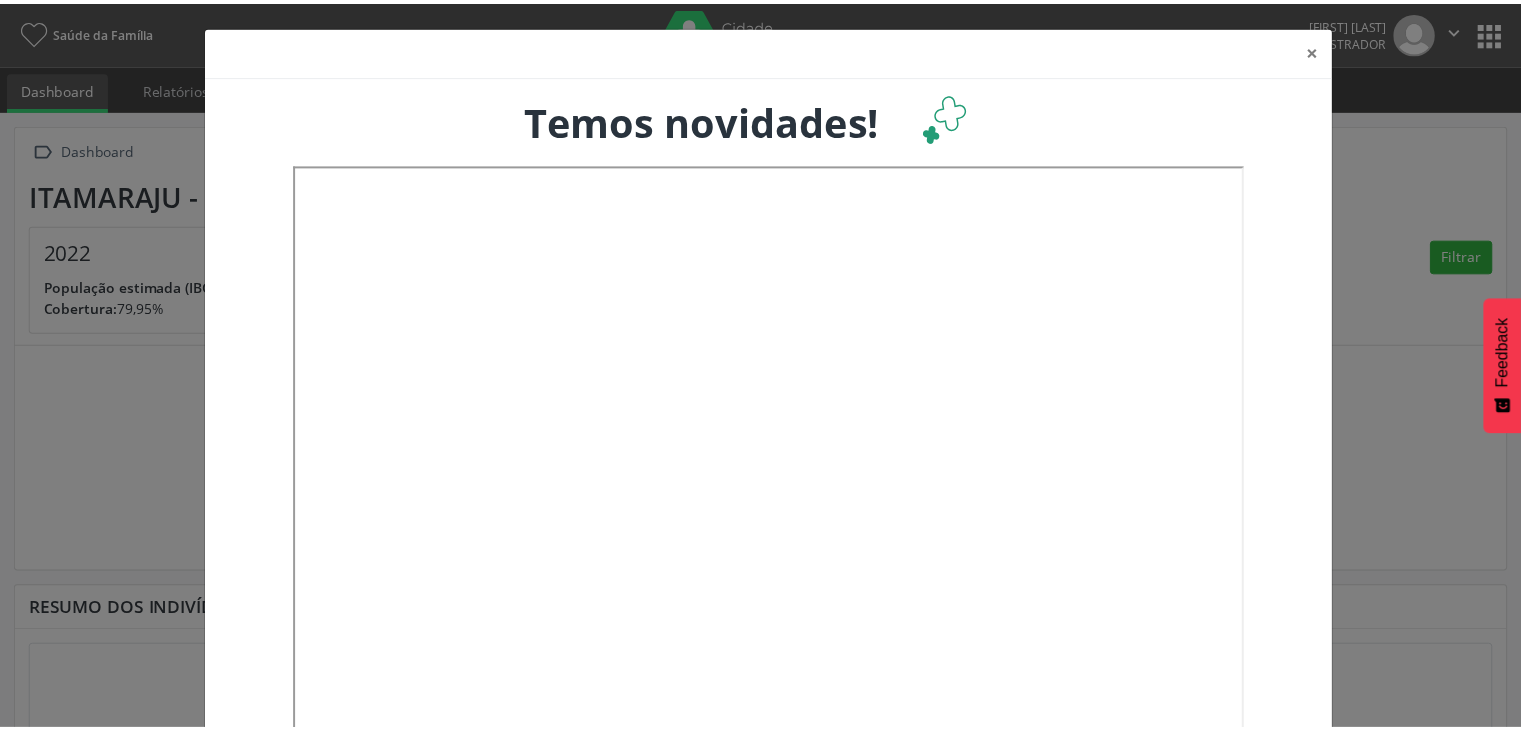 scroll, scrollTop: 0, scrollLeft: 0, axis: both 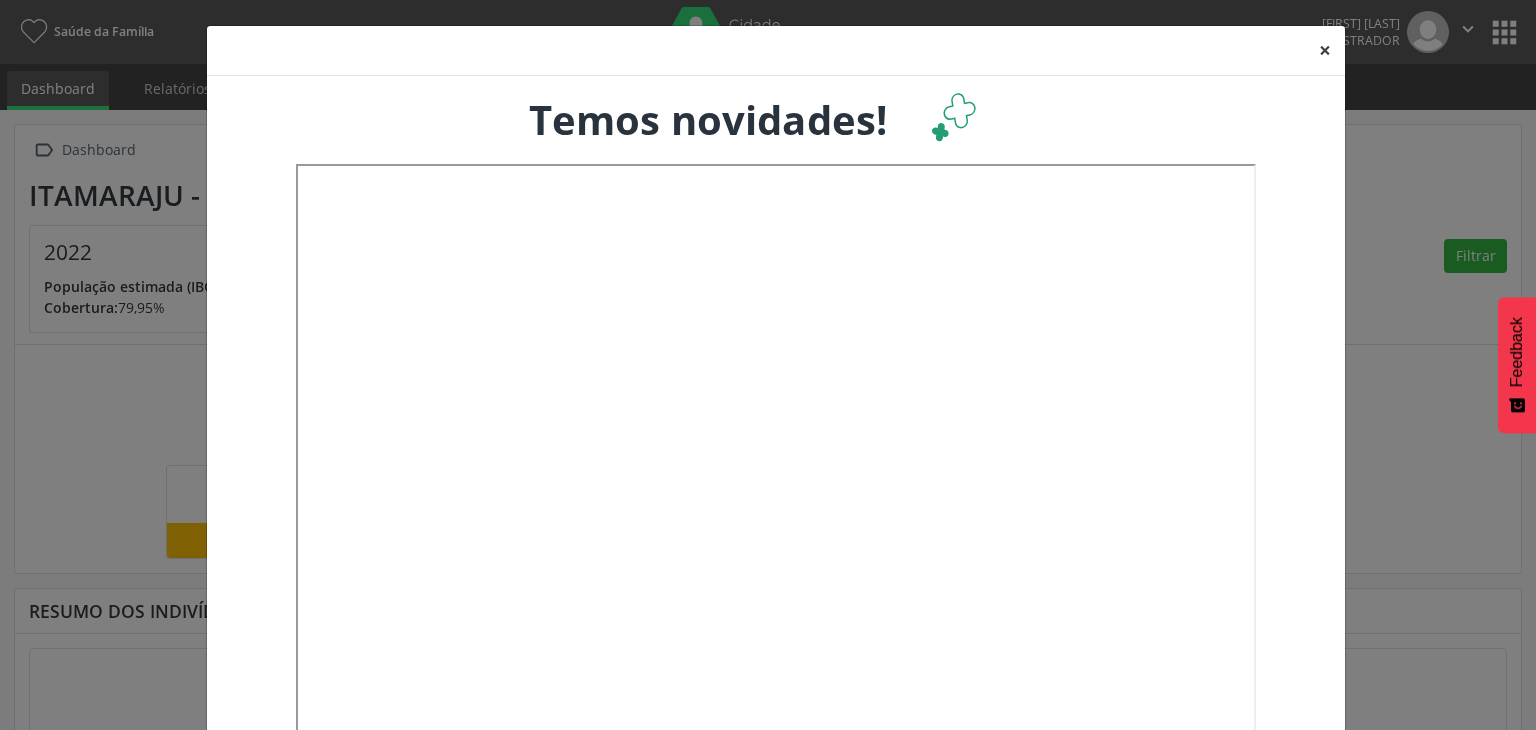 click on "×" at bounding box center (1325, 50) 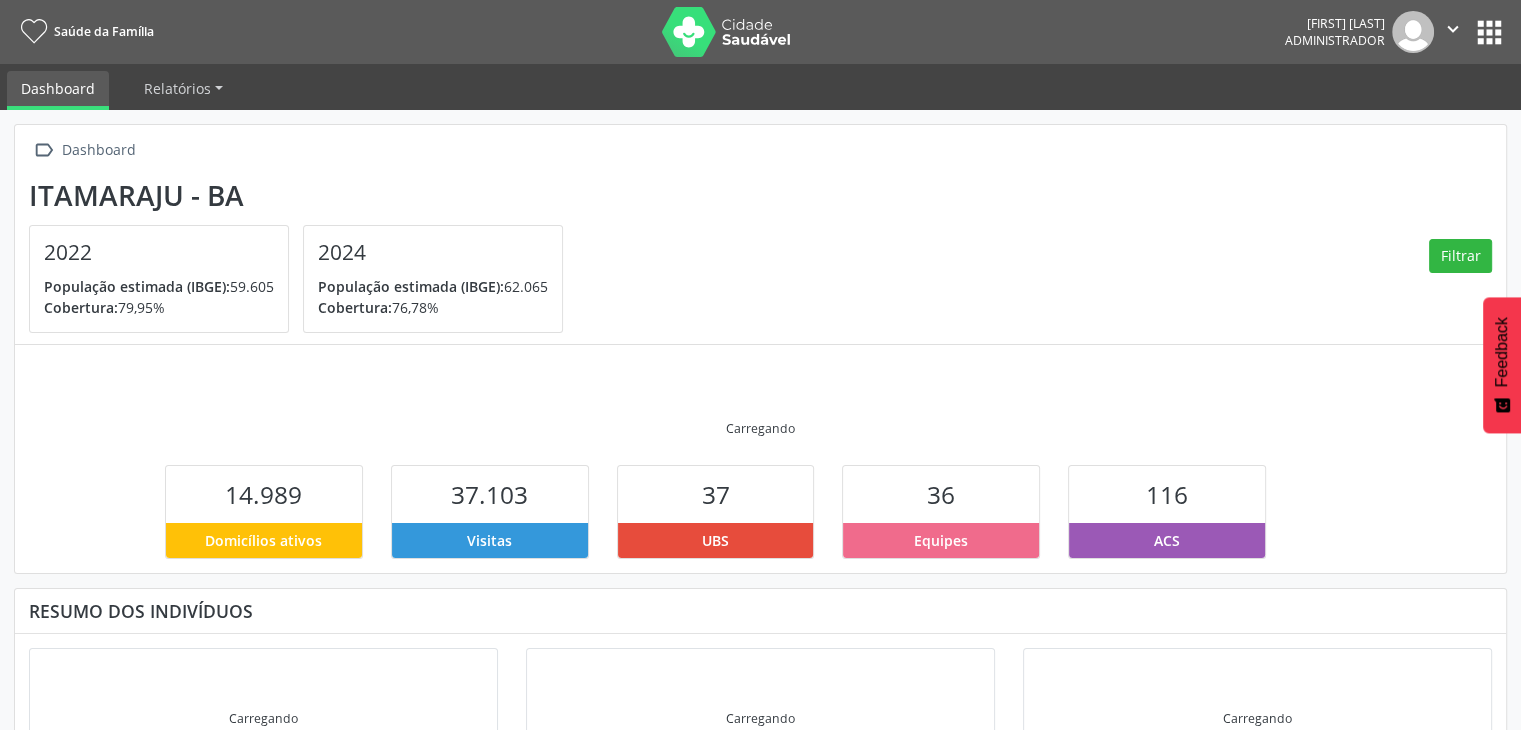 click on "apps" at bounding box center [1489, 32] 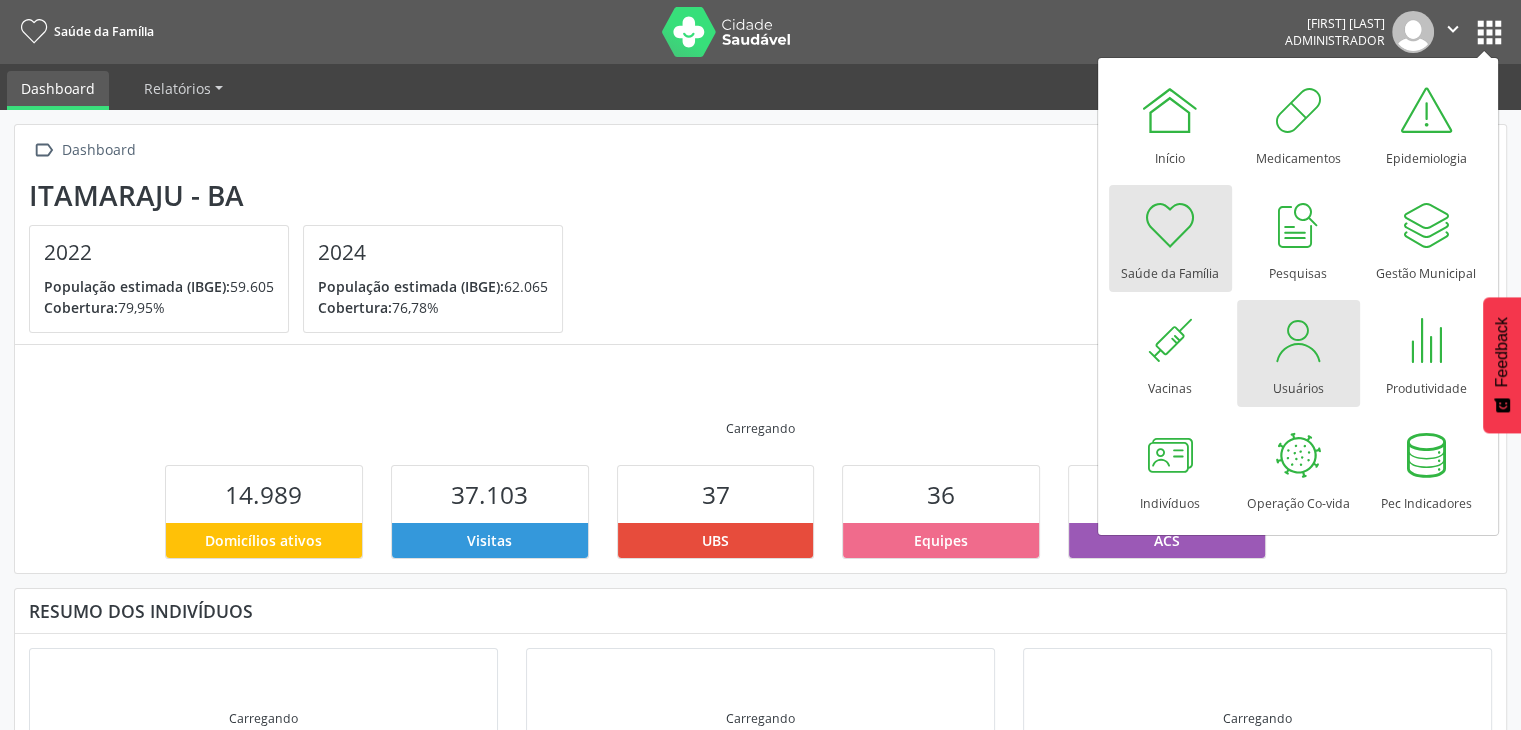 click at bounding box center (1298, 340) 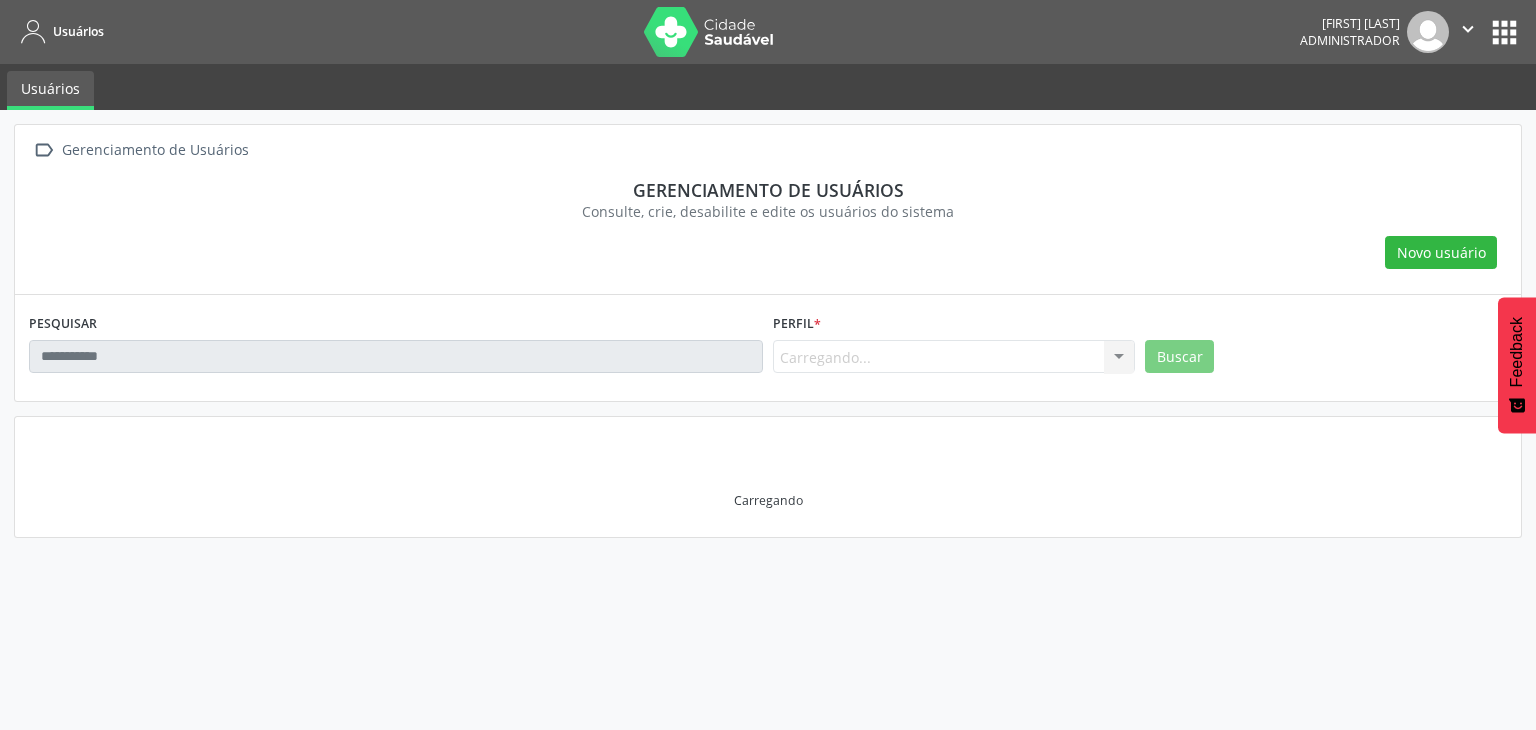 scroll, scrollTop: 0, scrollLeft: 0, axis: both 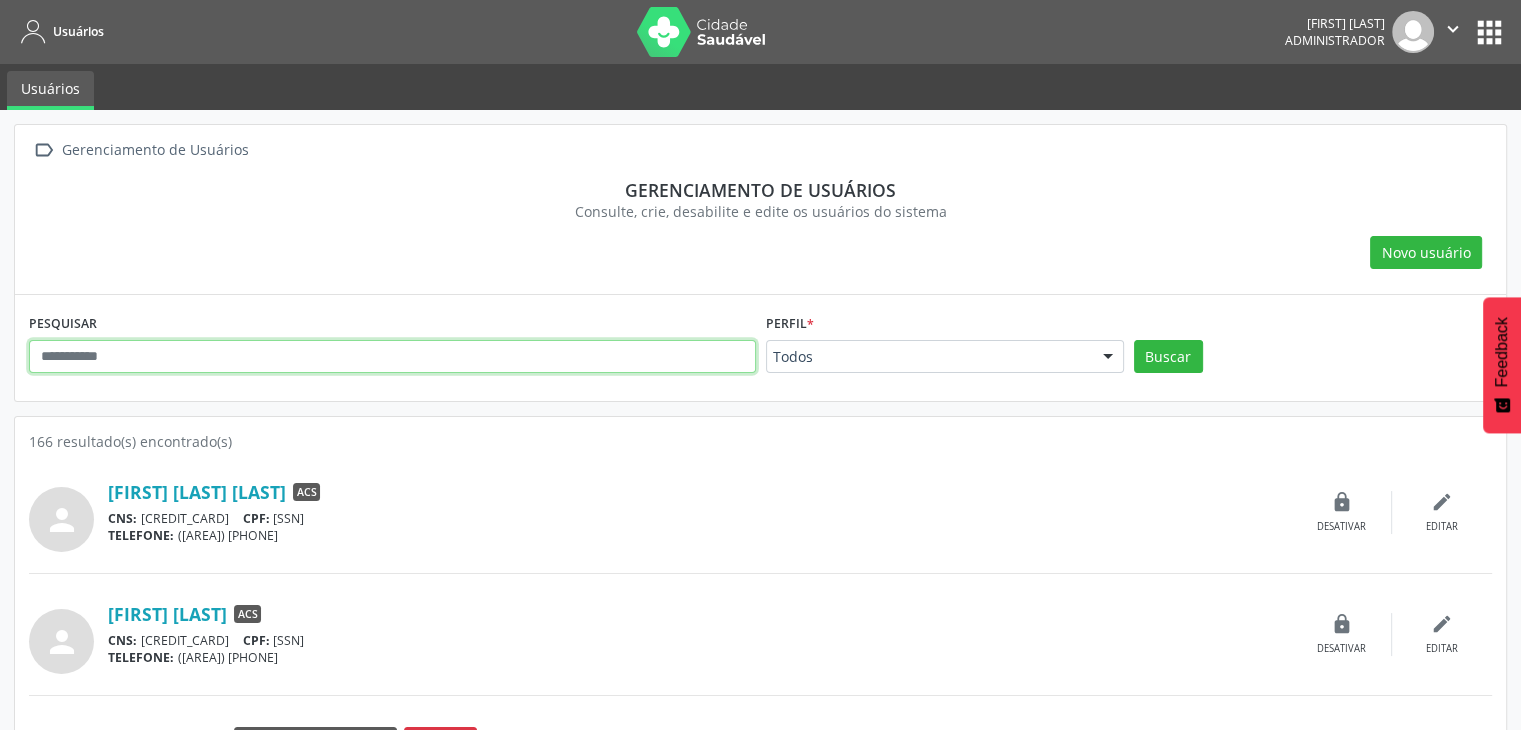 click at bounding box center [392, 357] 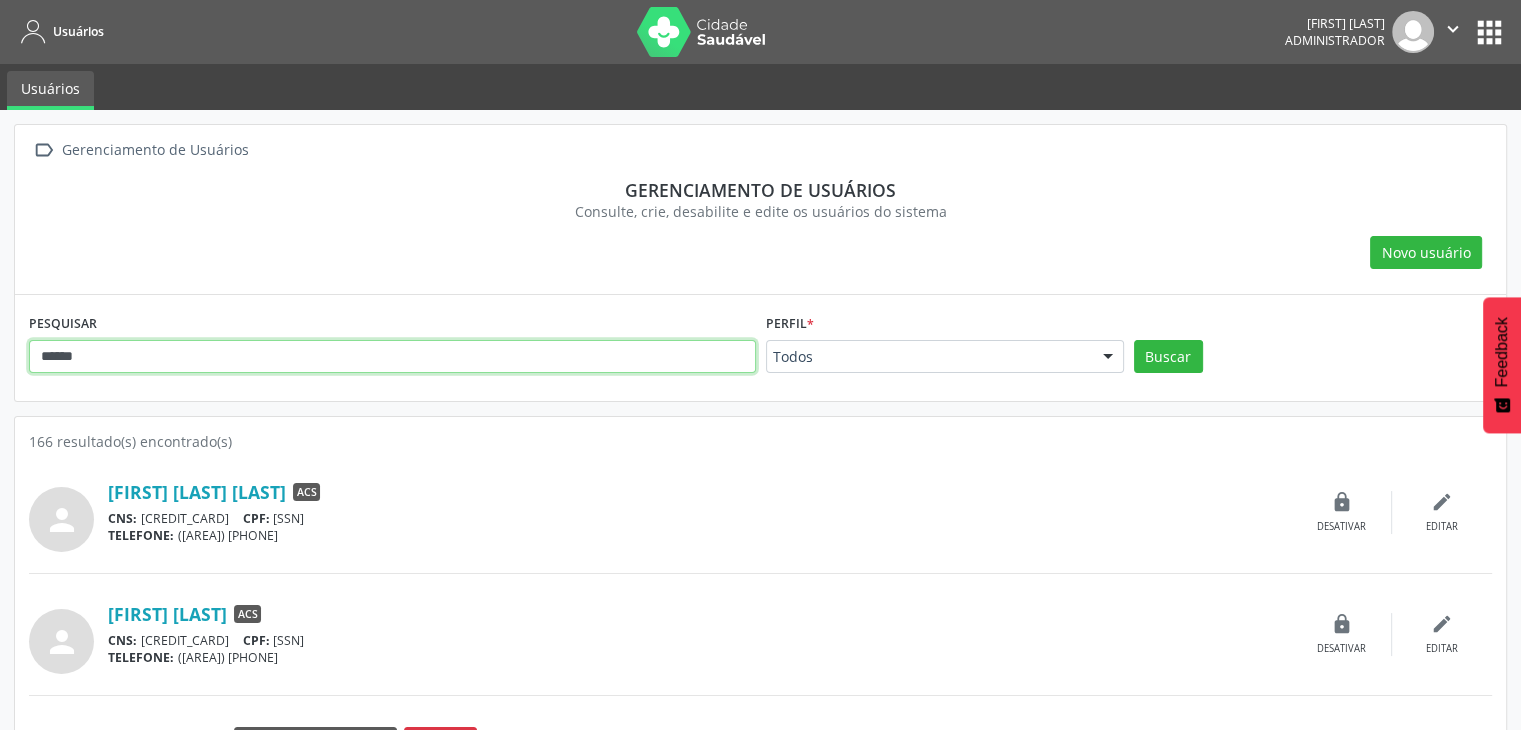 type on "******" 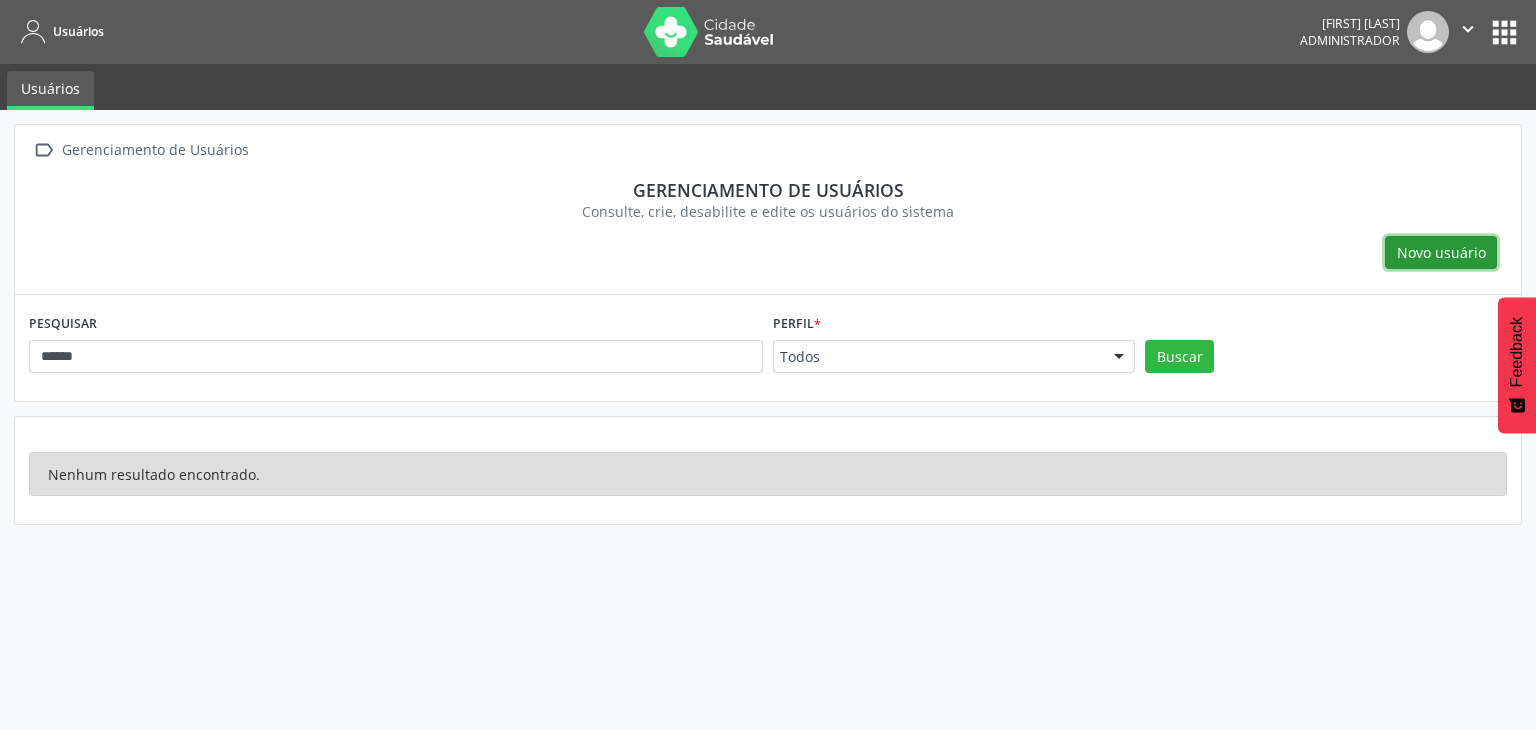 click on "Novo usuário" at bounding box center (1441, 252) 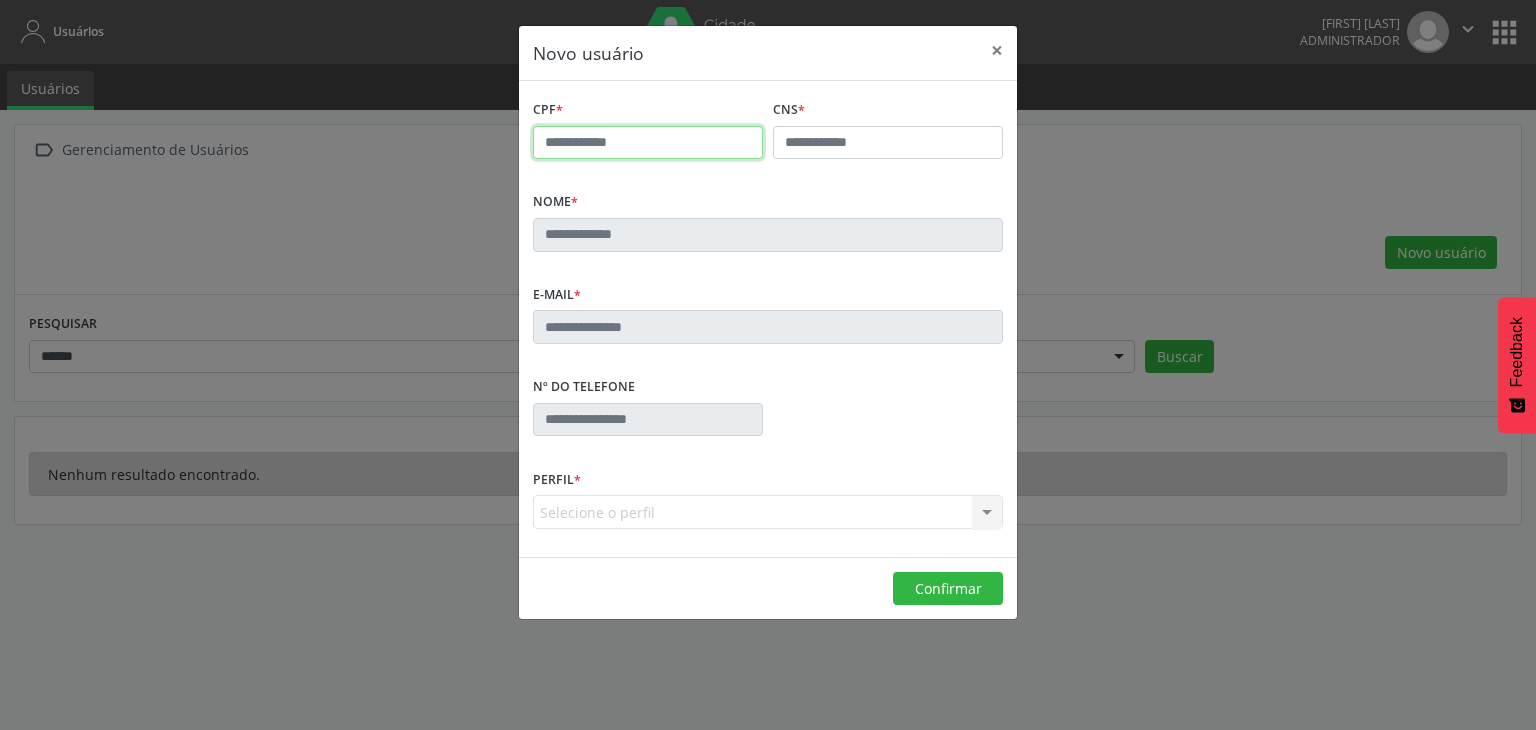 click at bounding box center (648, 143) 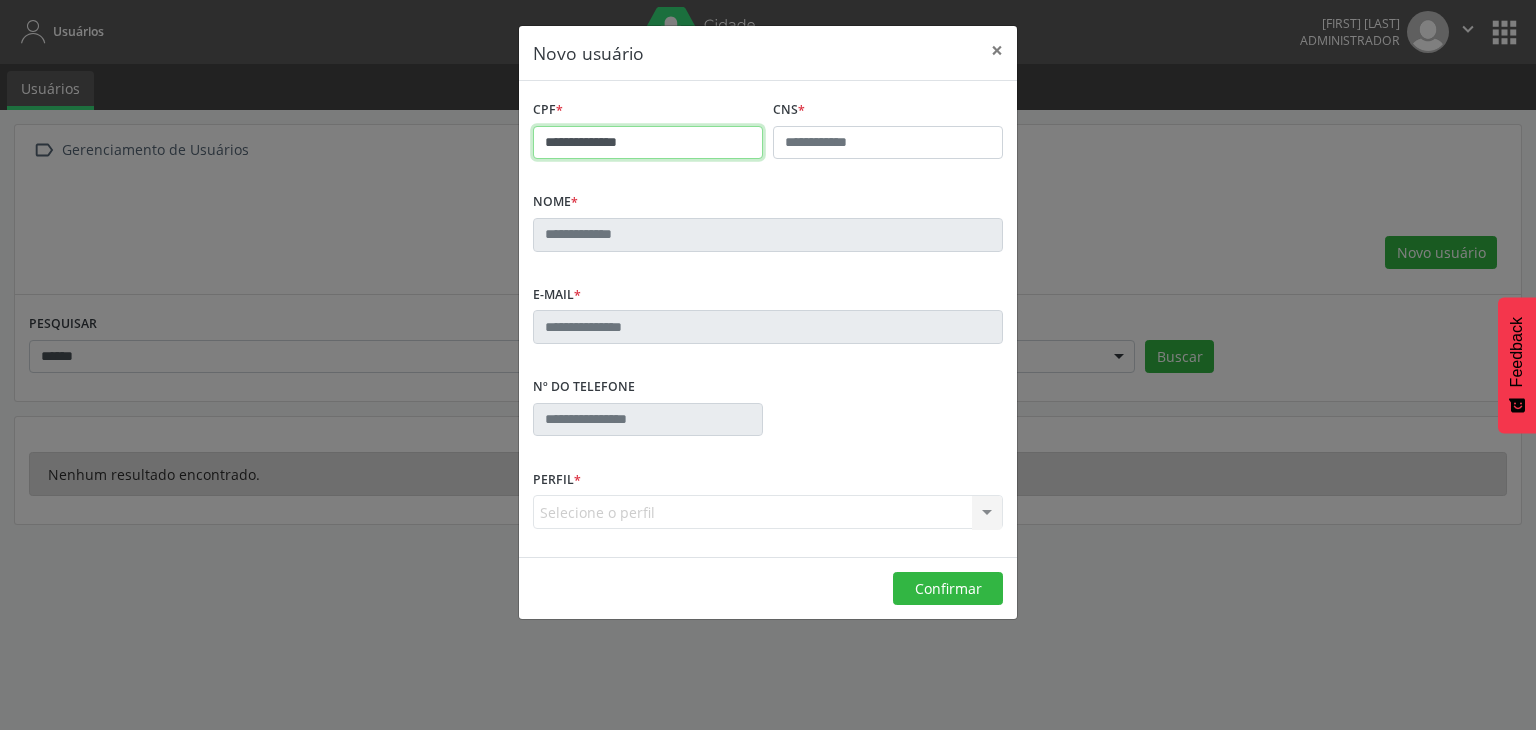 type on "**********" 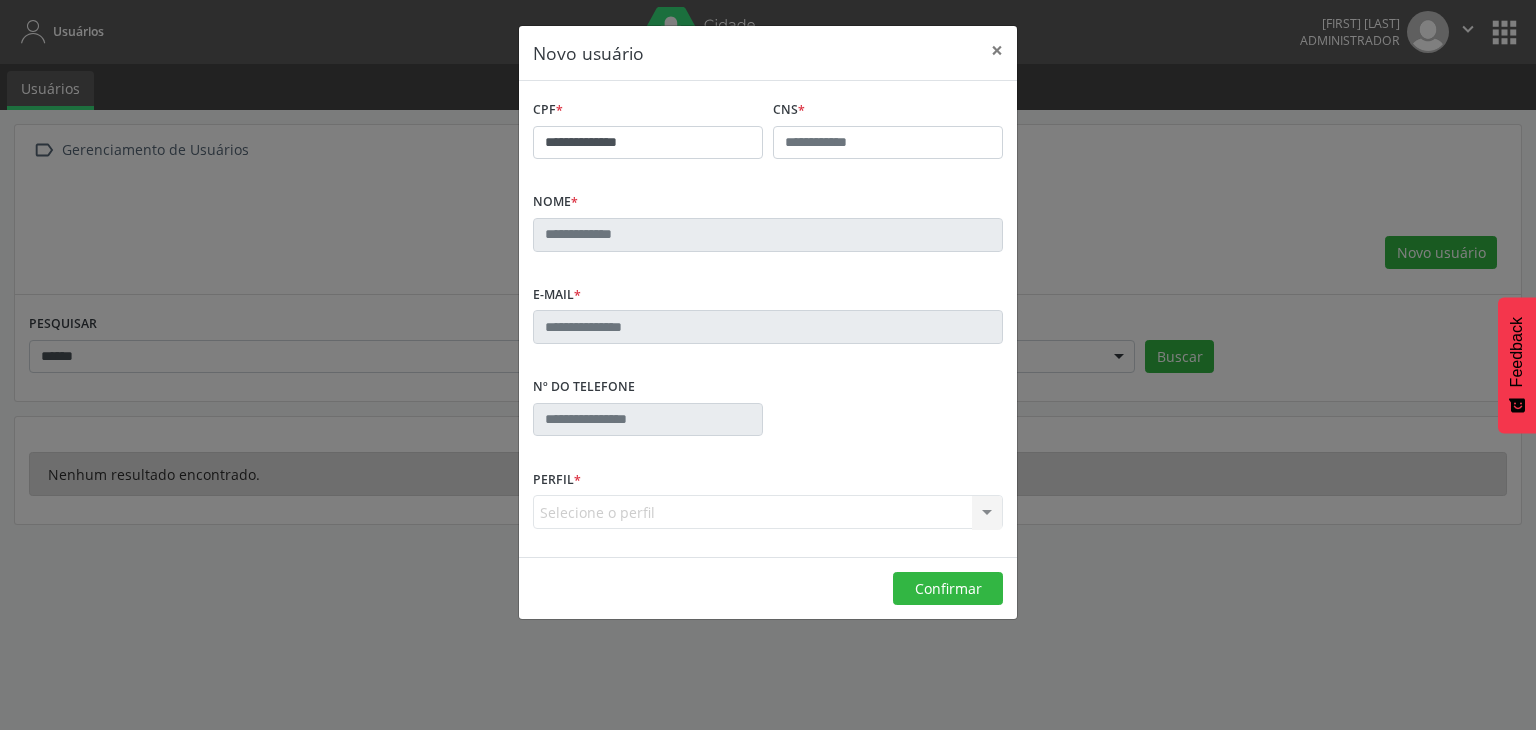 click on "Nome
*" at bounding box center (768, 219) 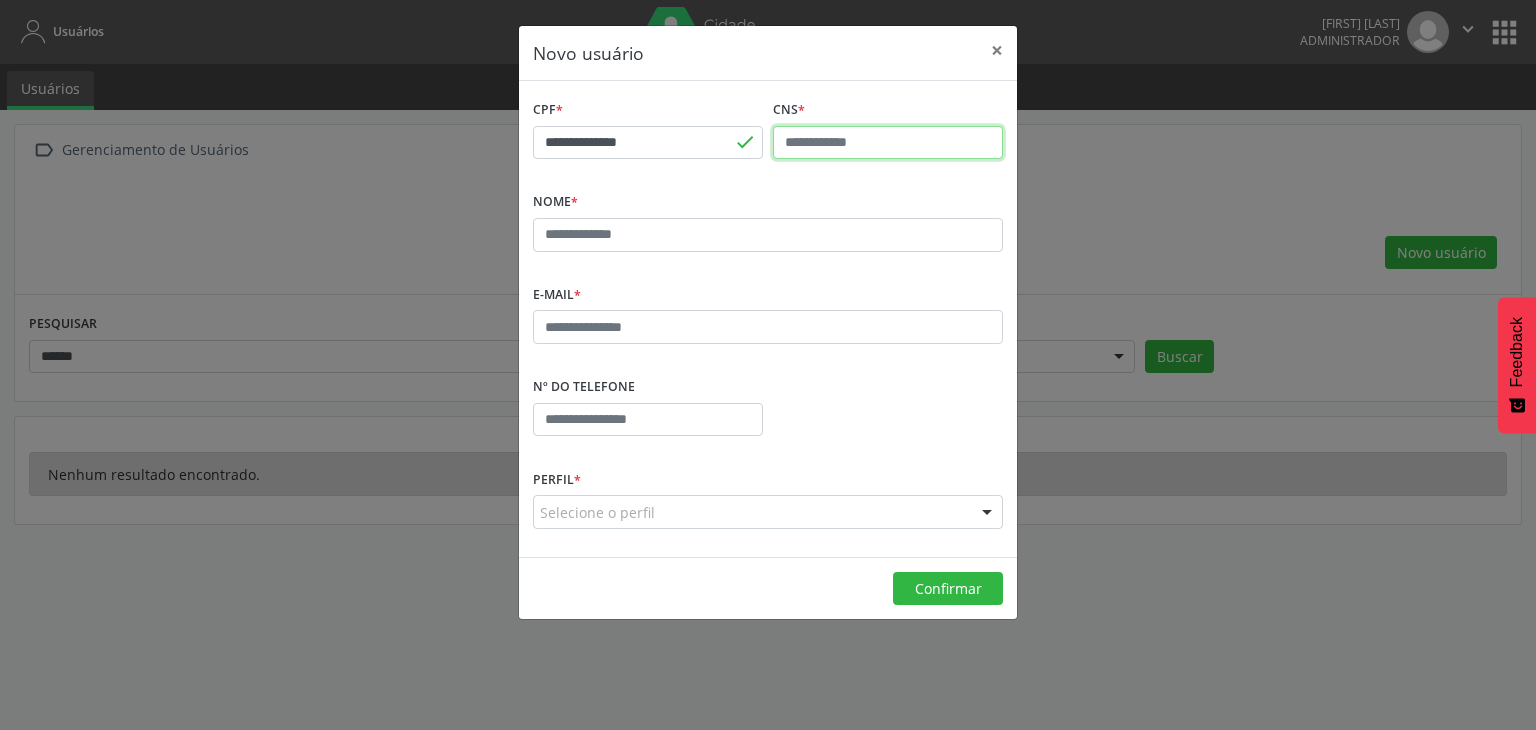 click at bounding box center [888, 143] 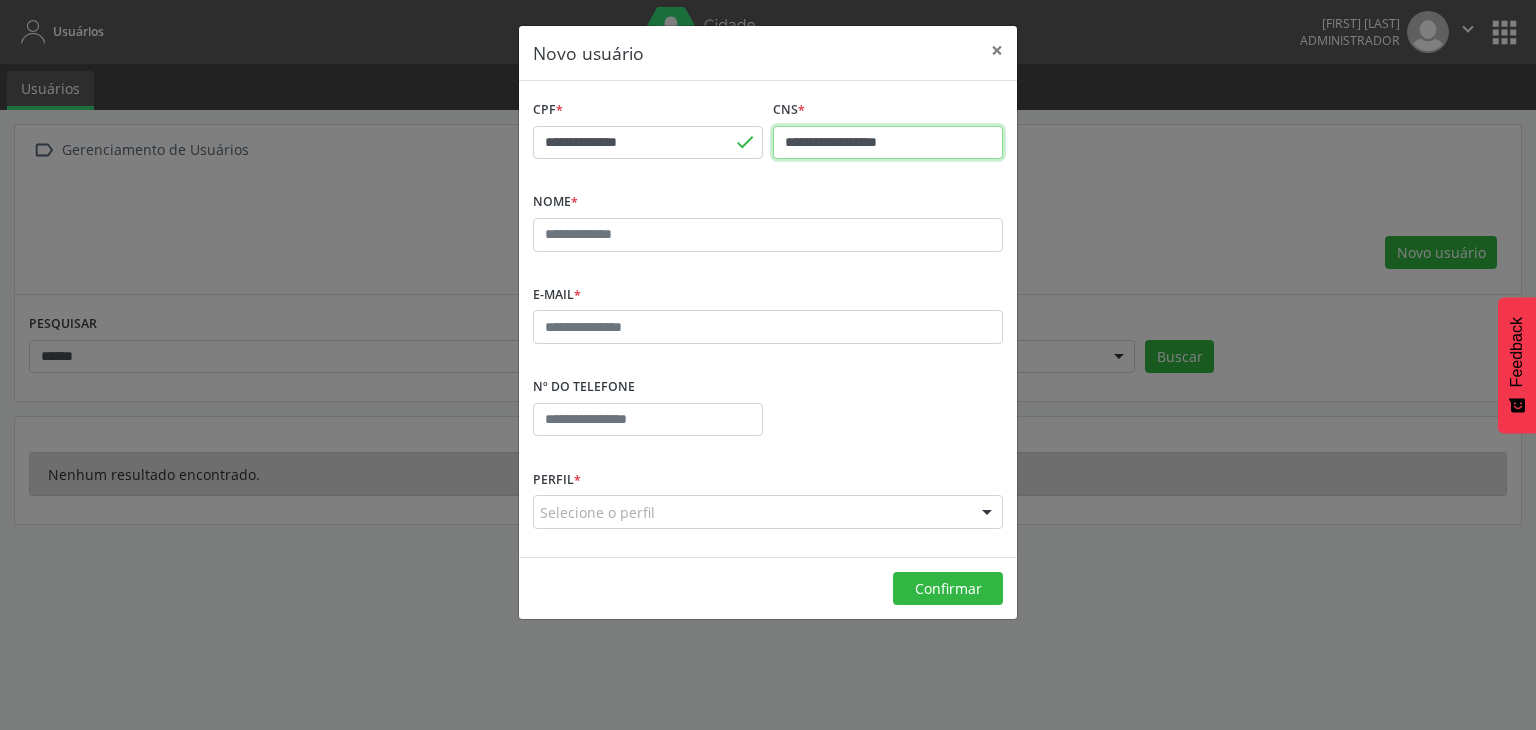 type on "**********" 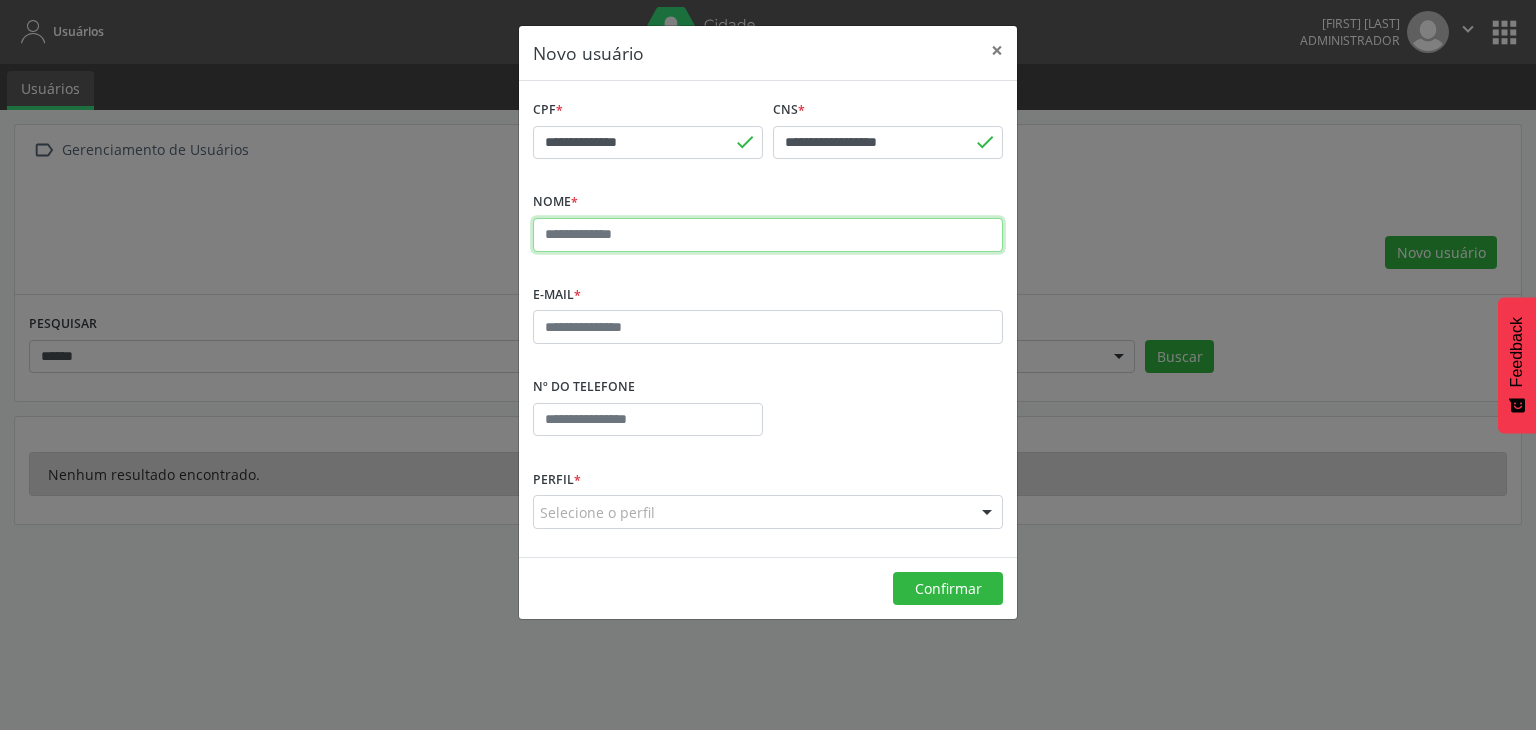 click at bounding box center [768, 235] 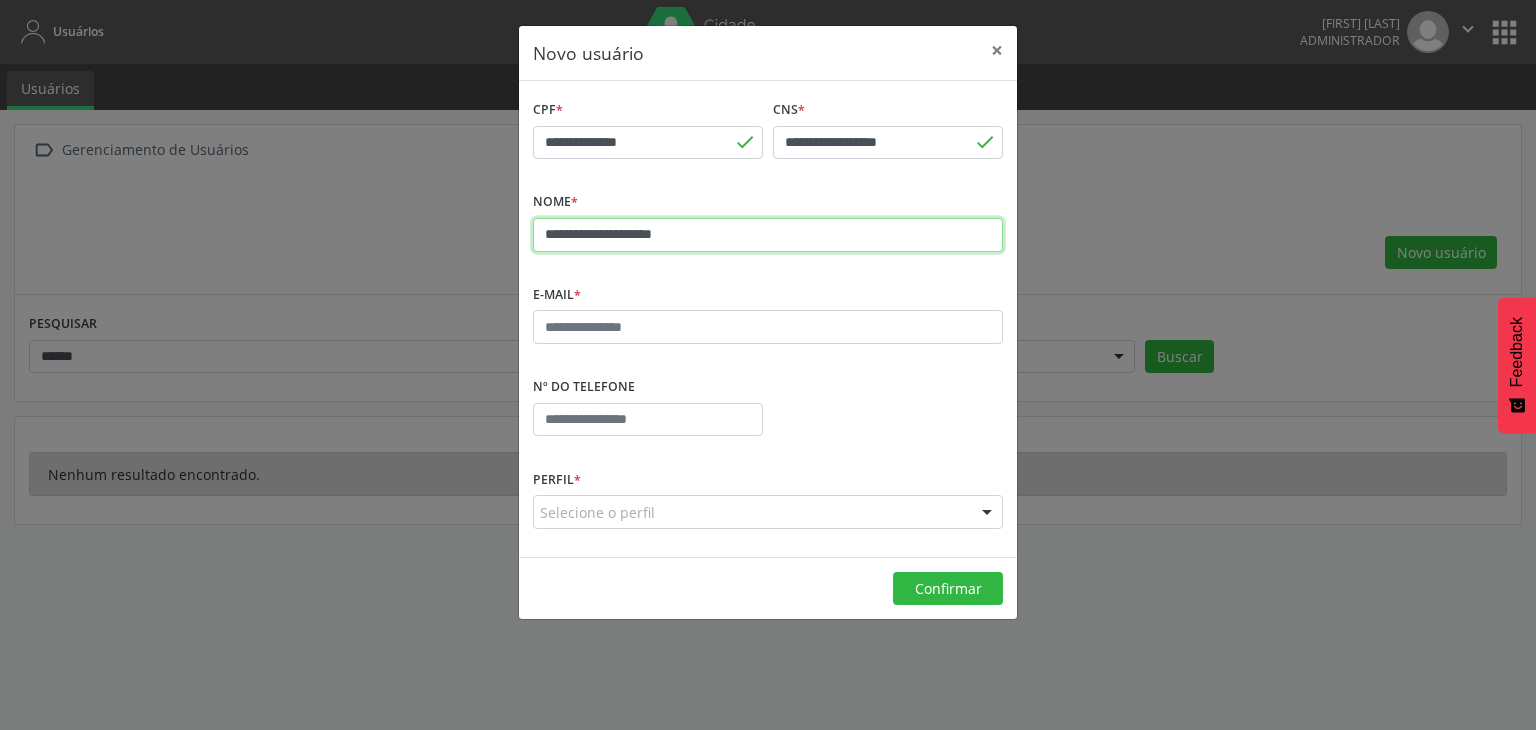 type on "**********" 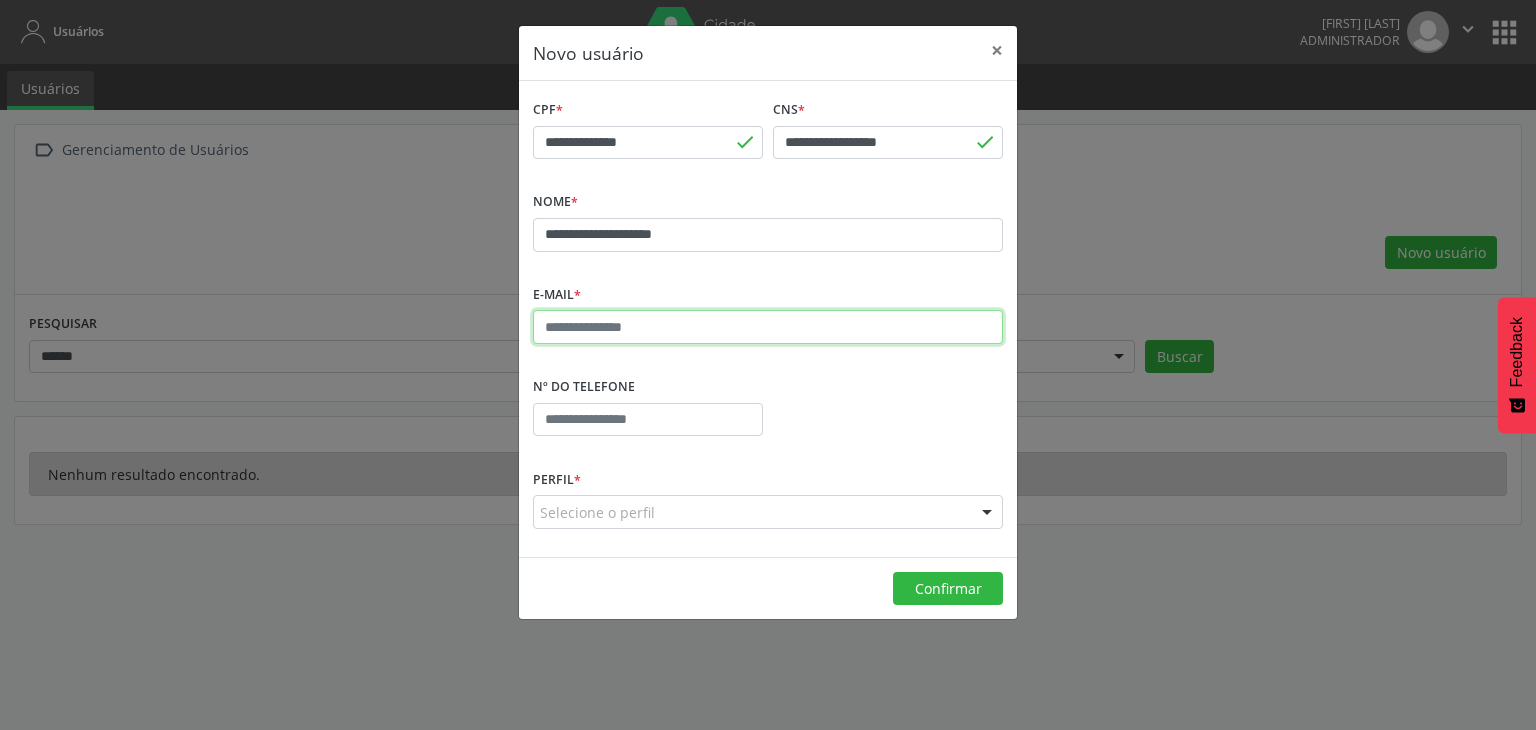 click at bounding box center [768, 327] 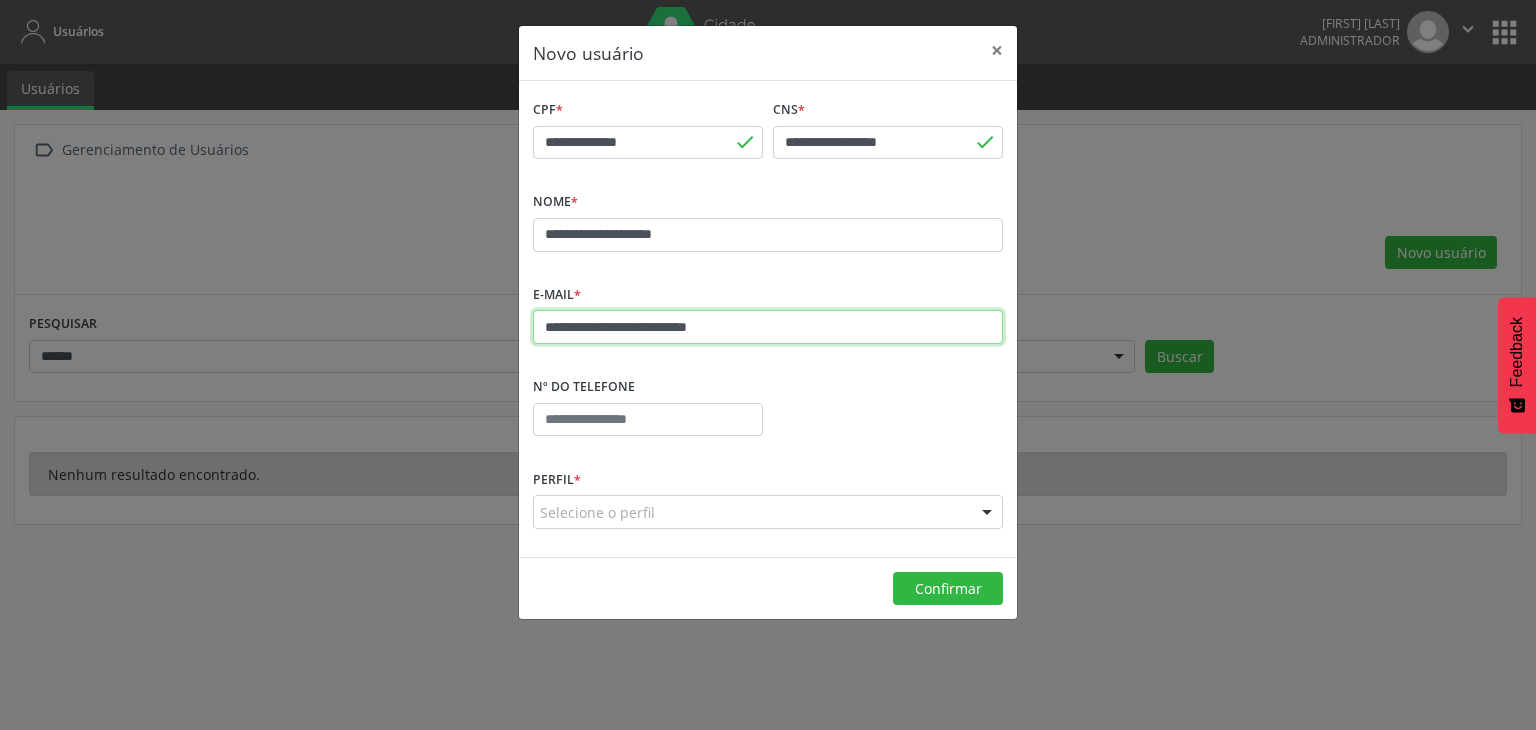 type on "**********" 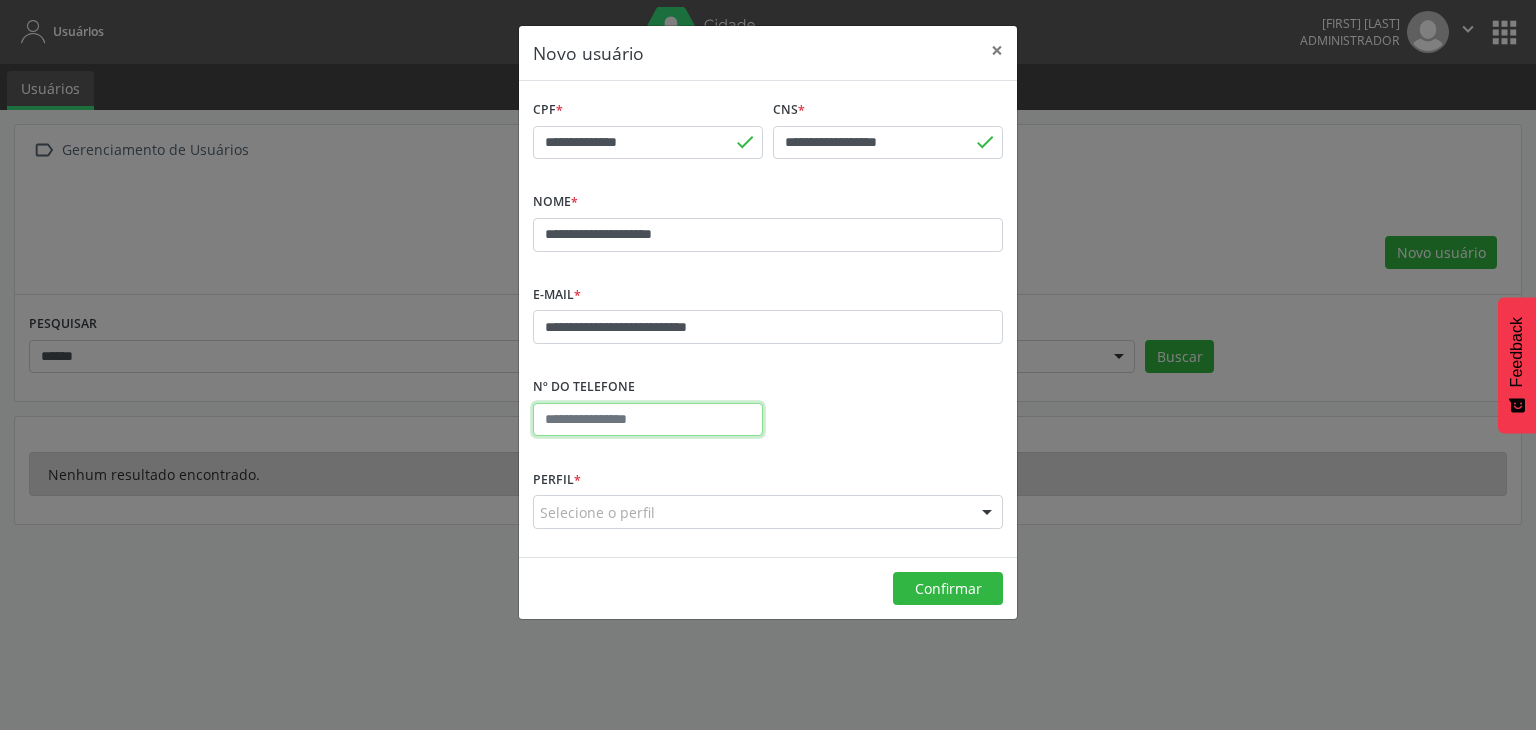 click at bounding box center [648, 420] 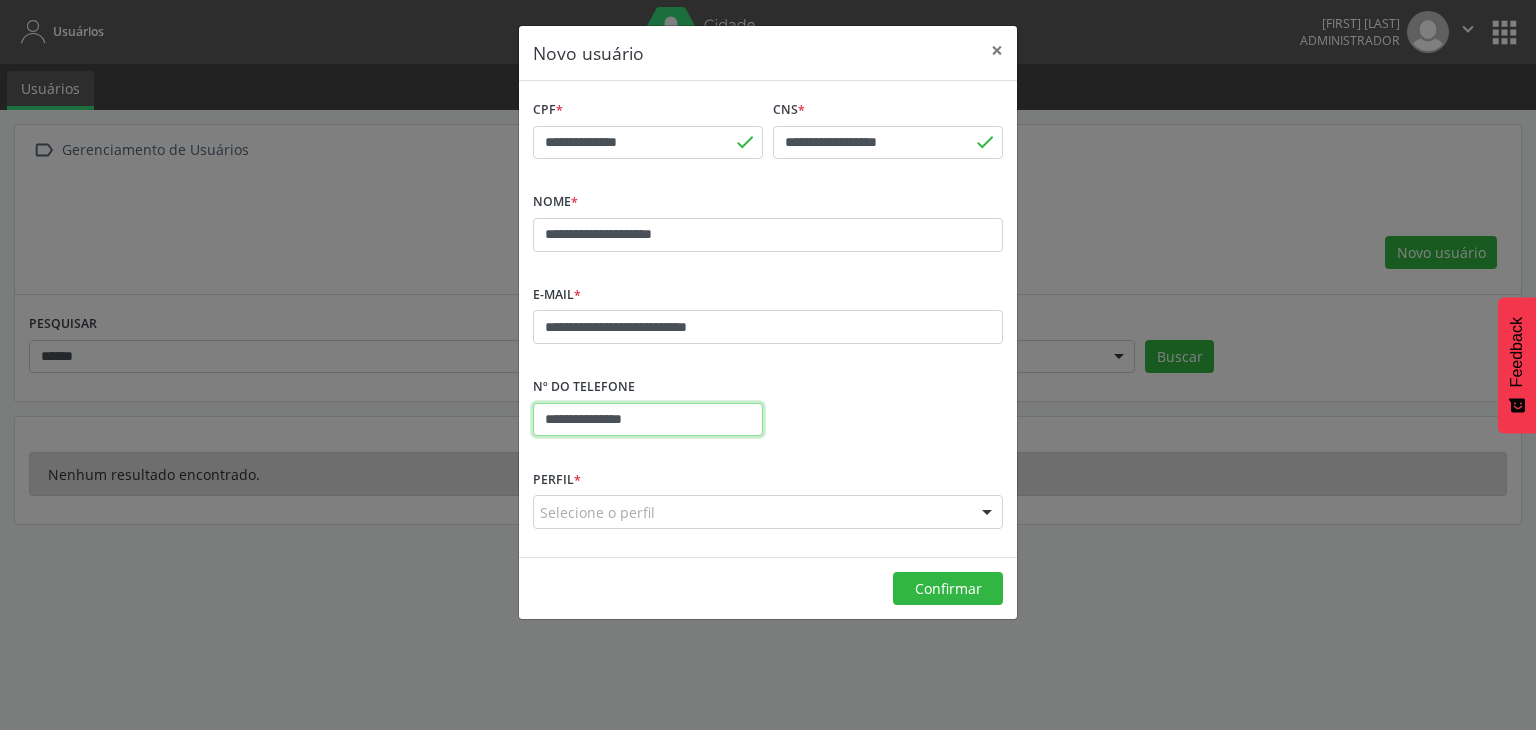 type on "**********" 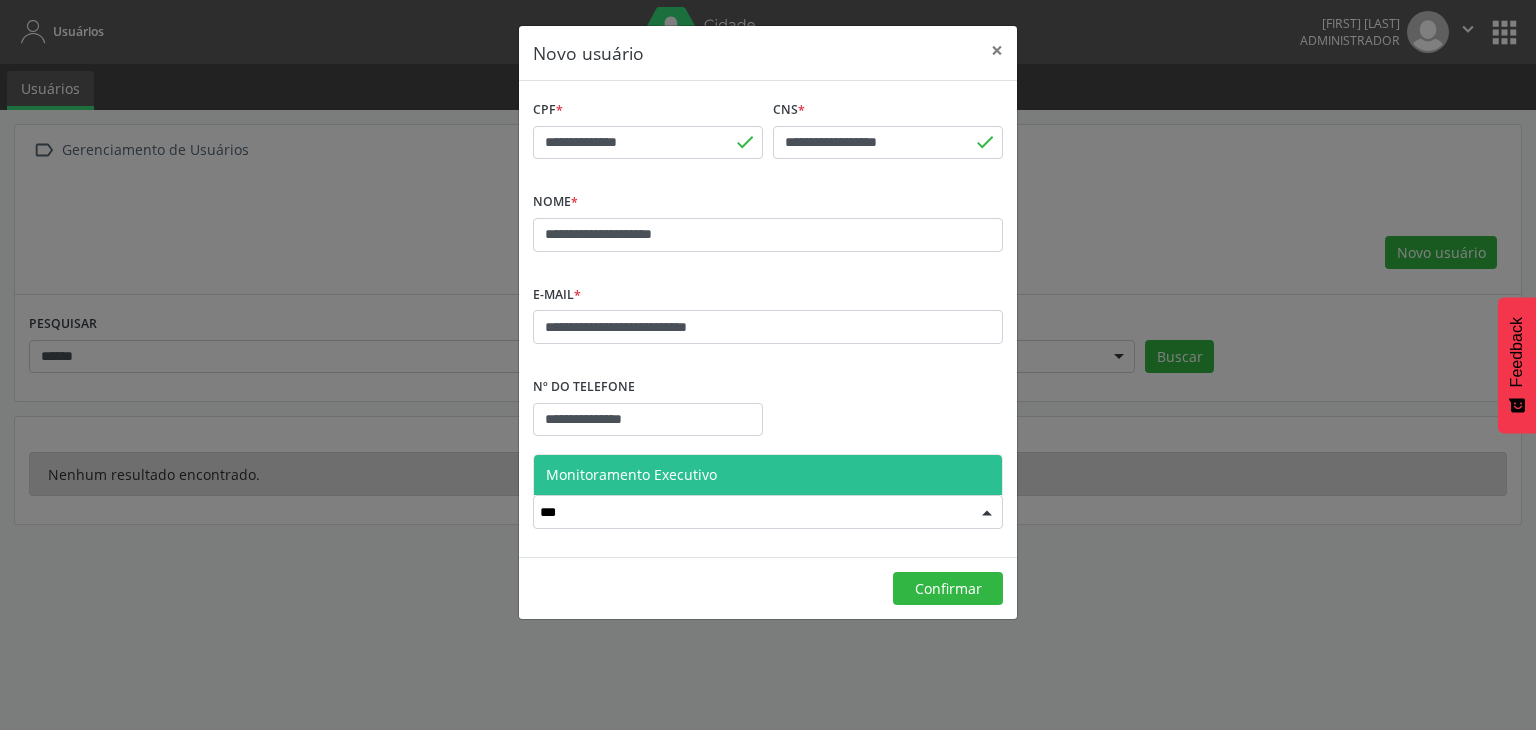 type on "****" 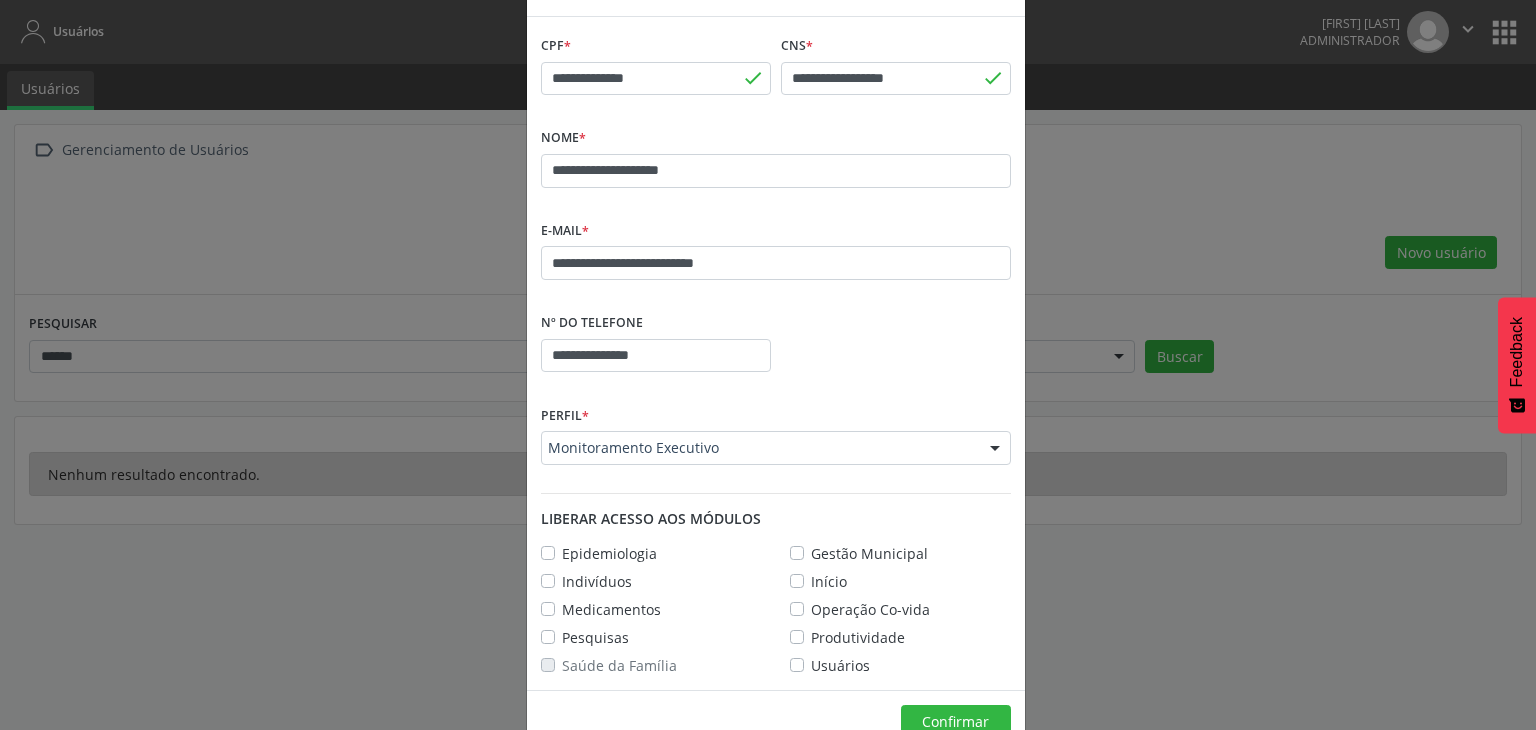 scroll, scrollTop: 110, scrollLeft: 0, axis: vertical 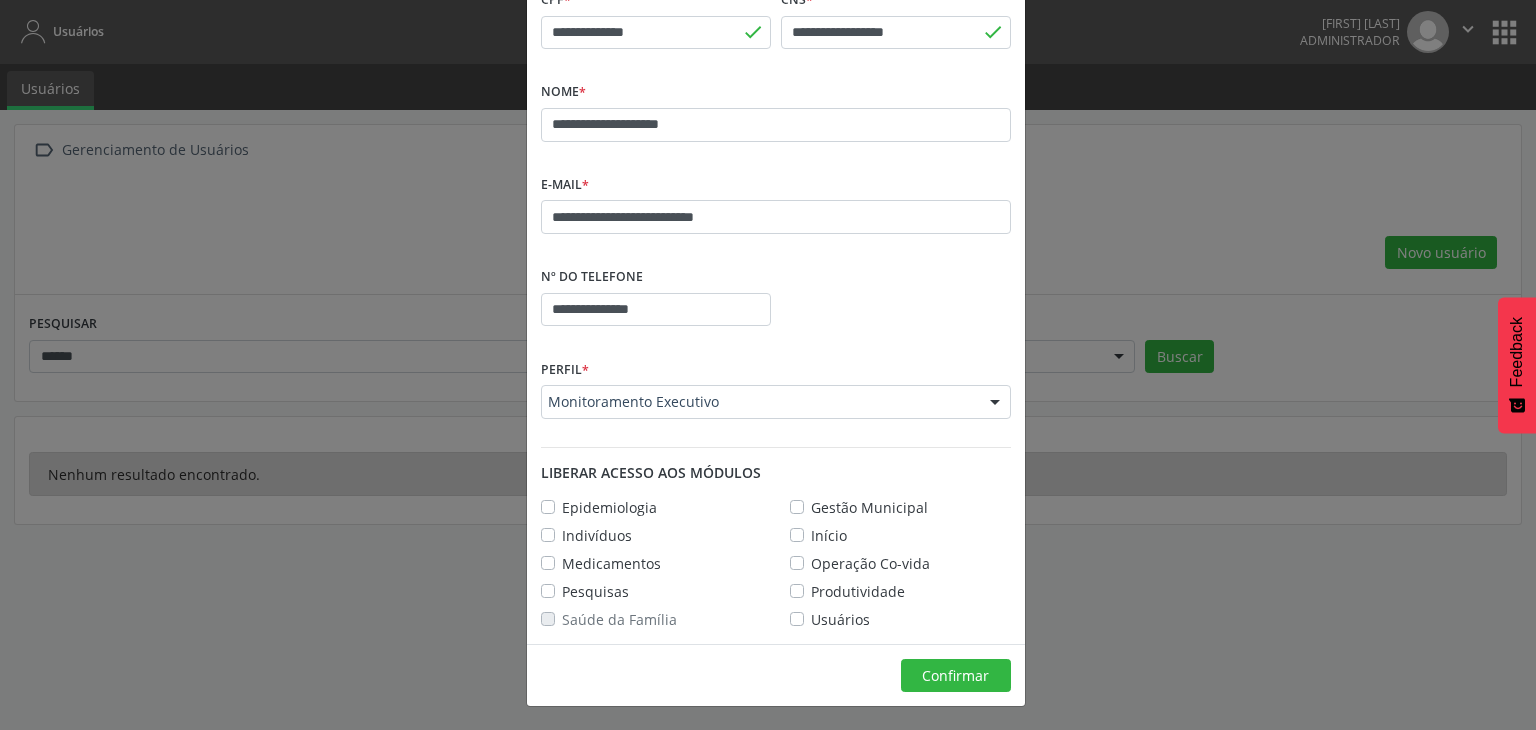 click on "Epidemiologia" at bounding box center (609, 507) 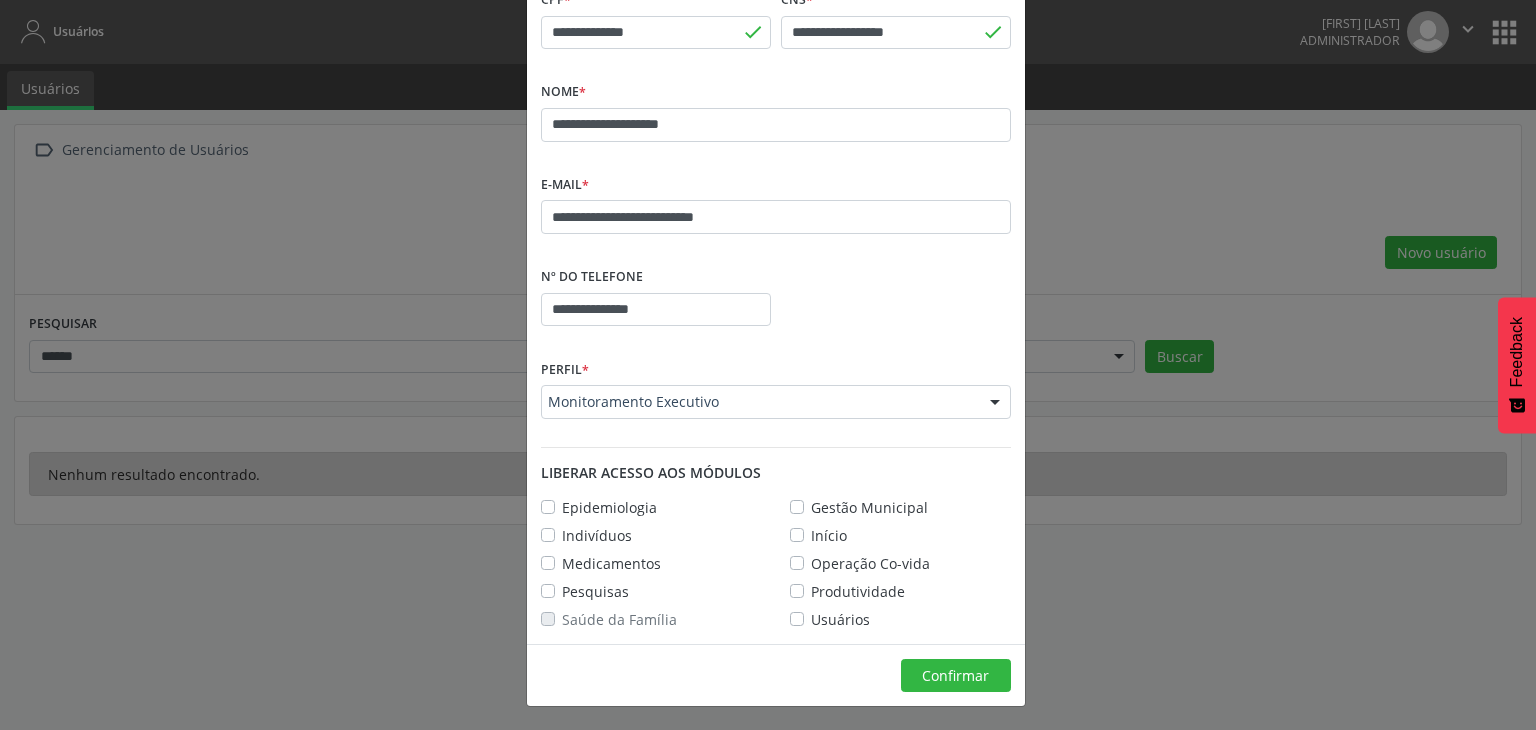 click on "Início" at bounding box center (829, 535) 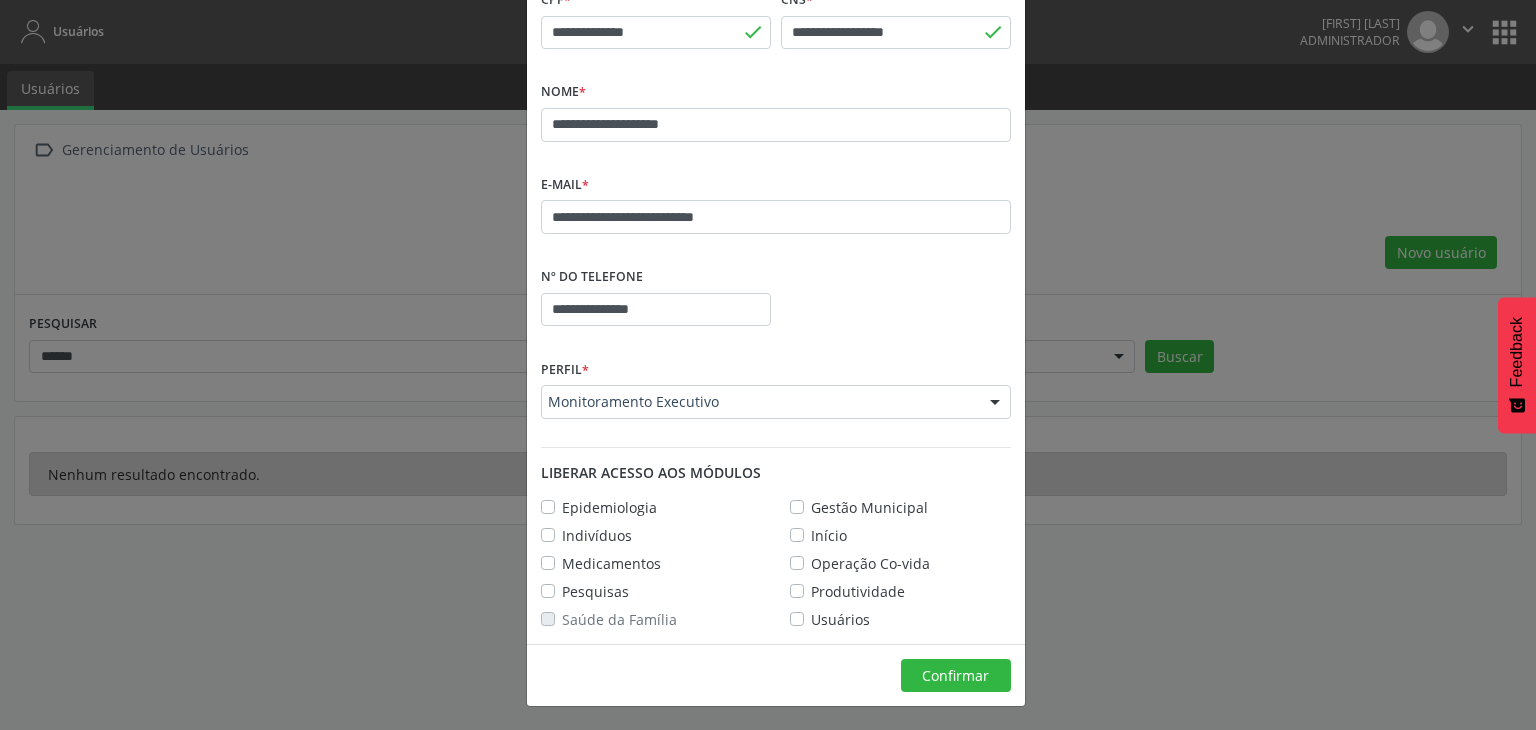 click on "Produtividade" at bounding box center (858, 591) 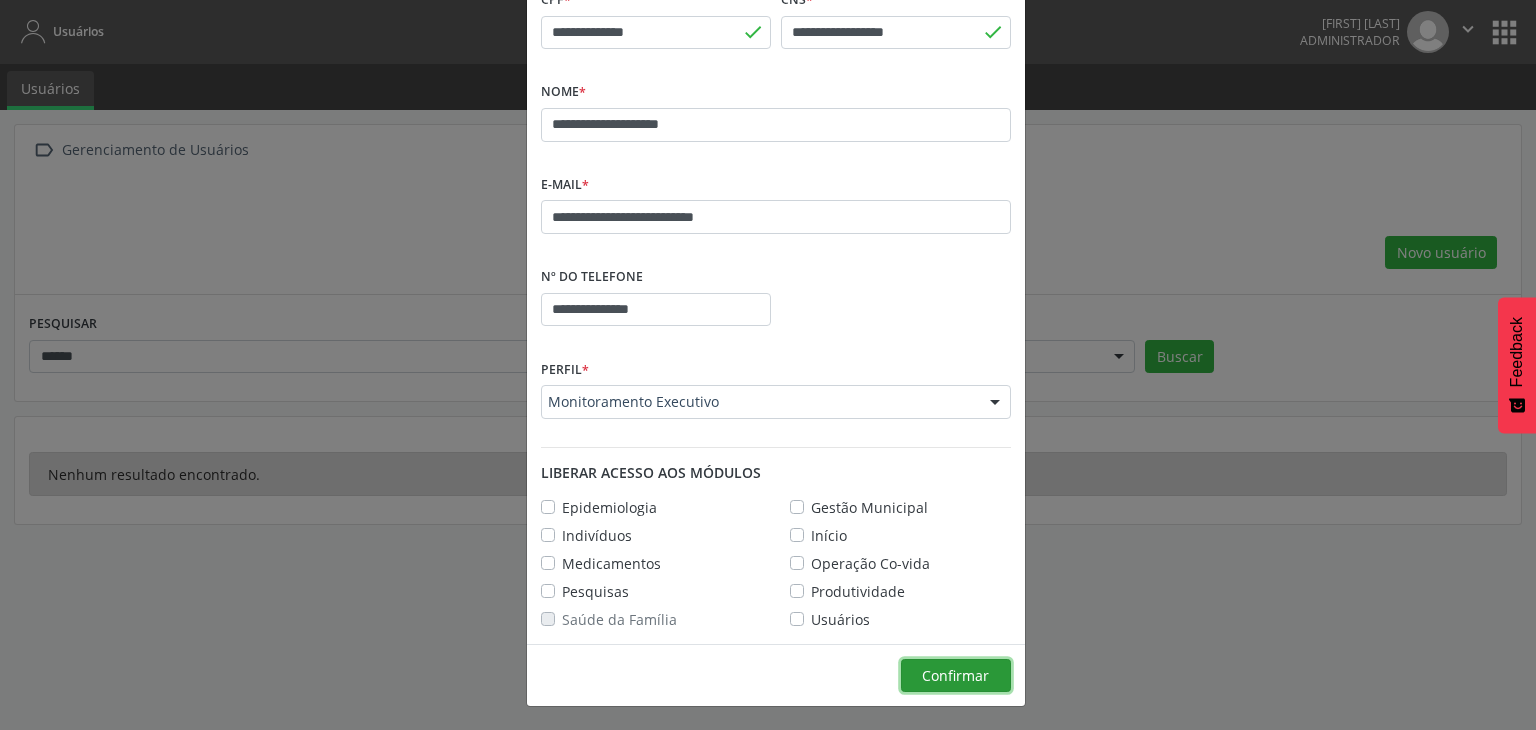 click on "Confirmar" at bounding box center [955, 675] 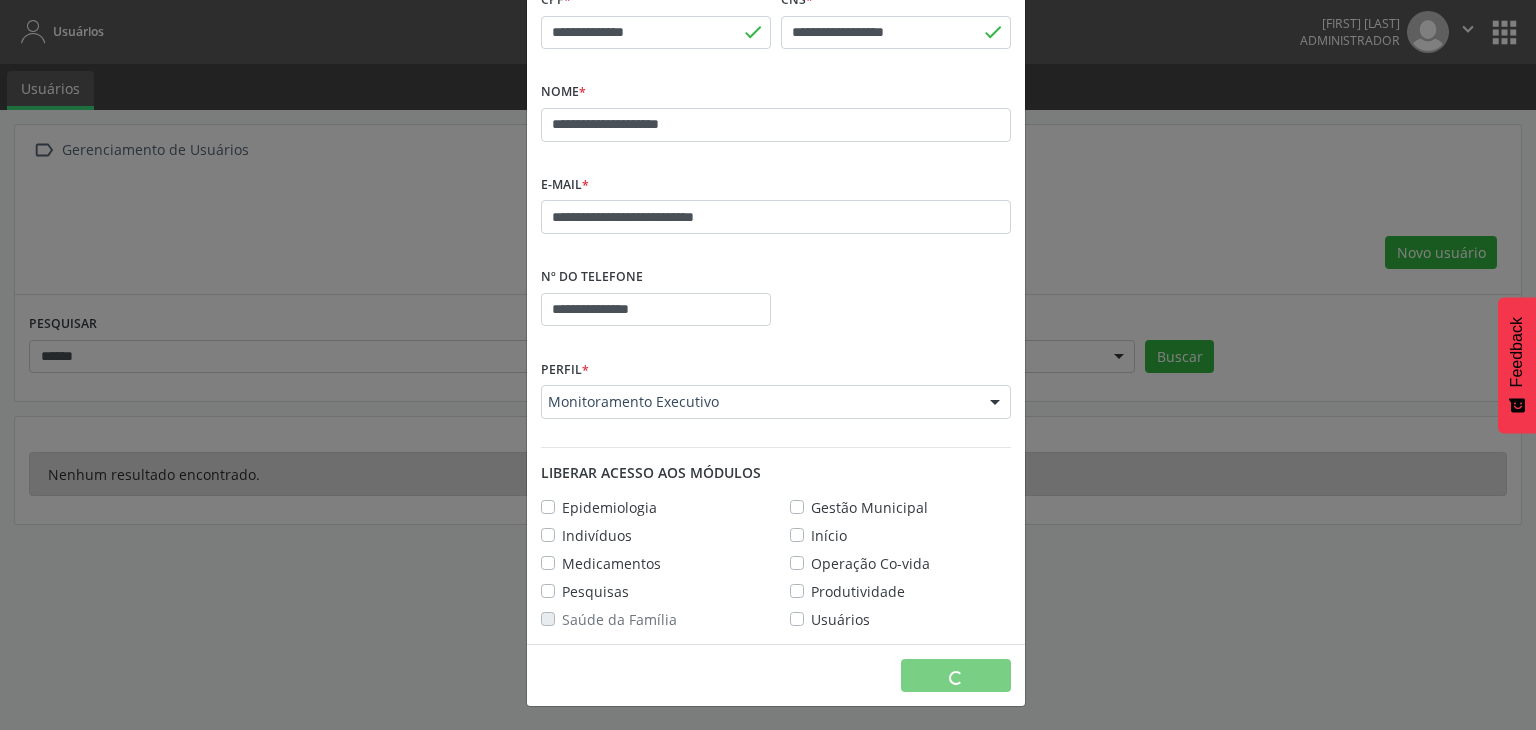 type 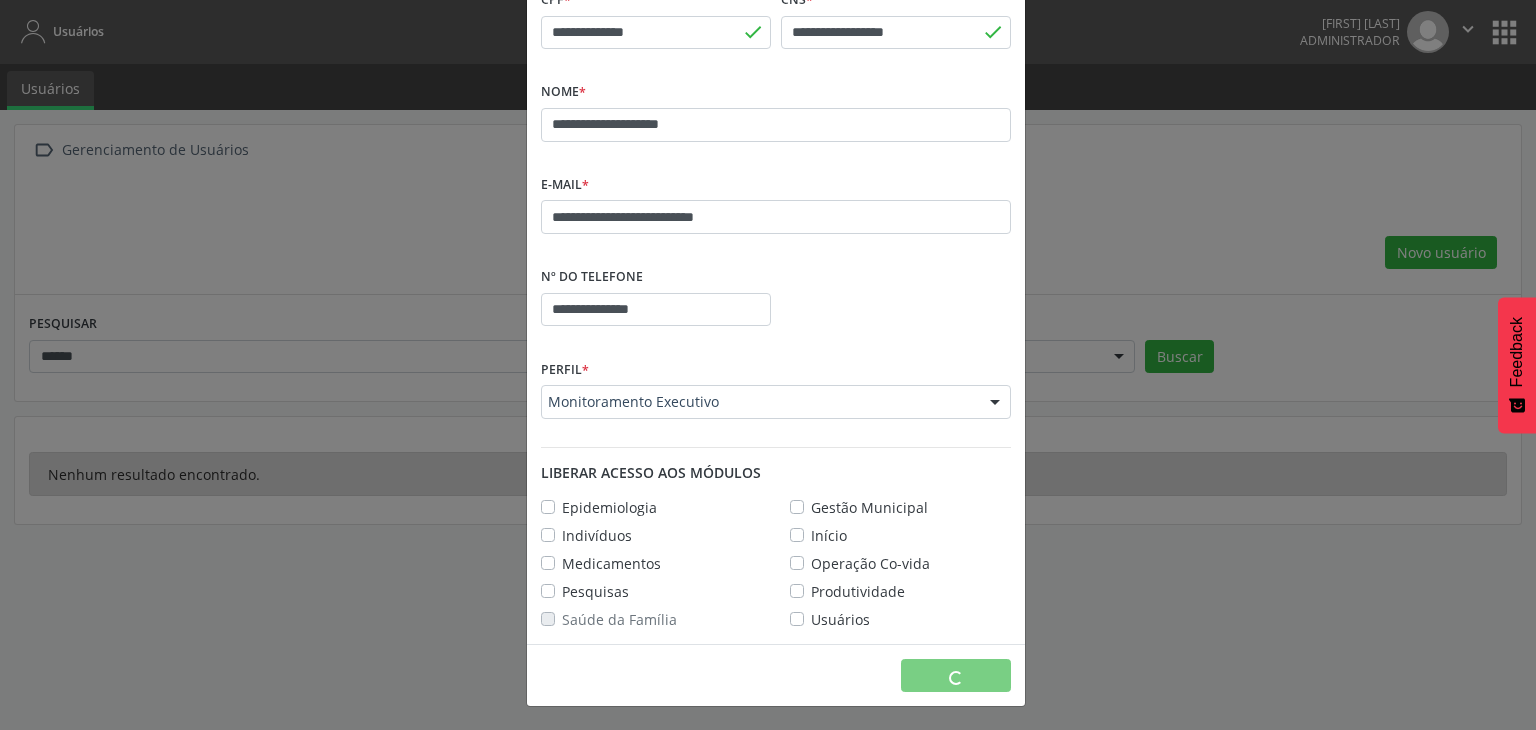 type 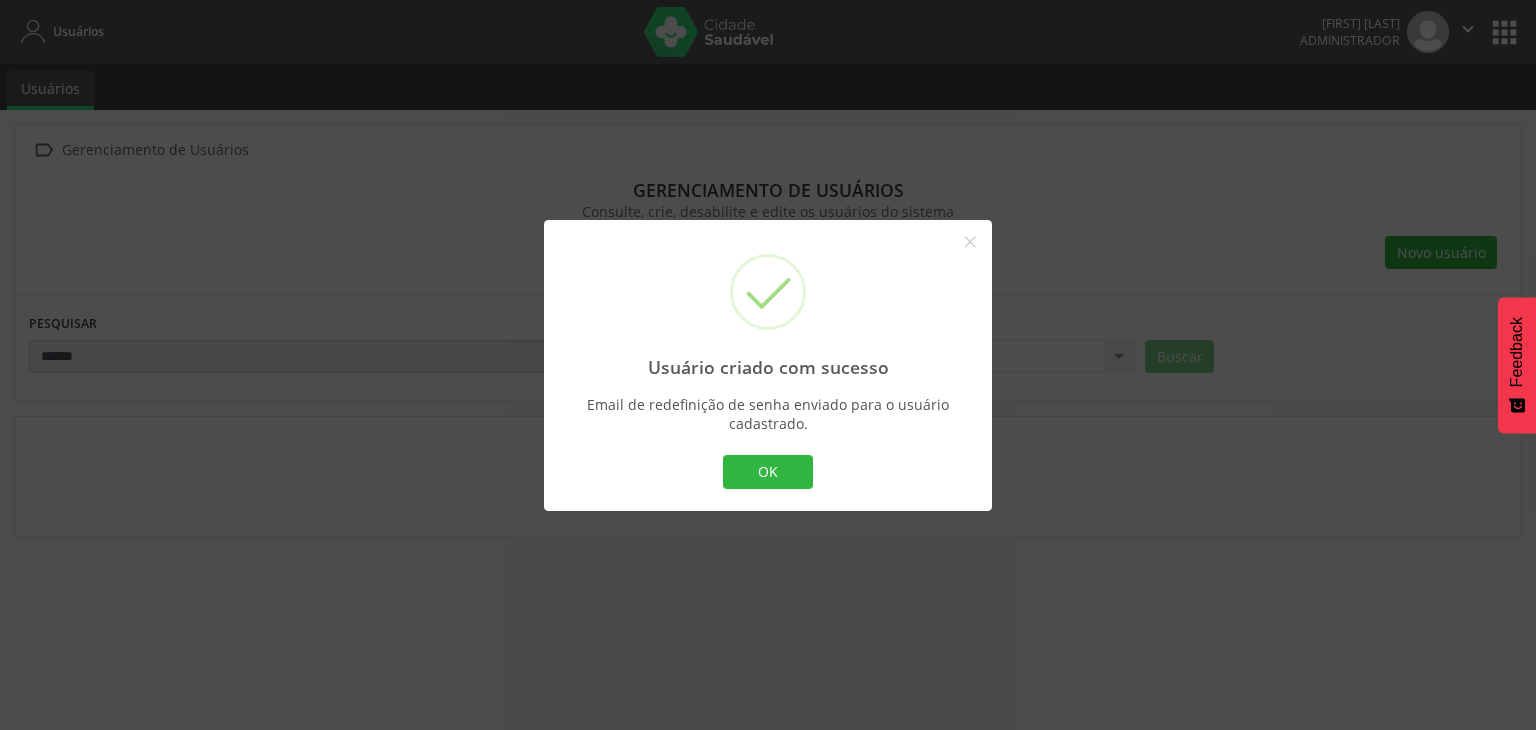 scroll, scrollTop: 34, scrollLeft: 0, axis: vertical 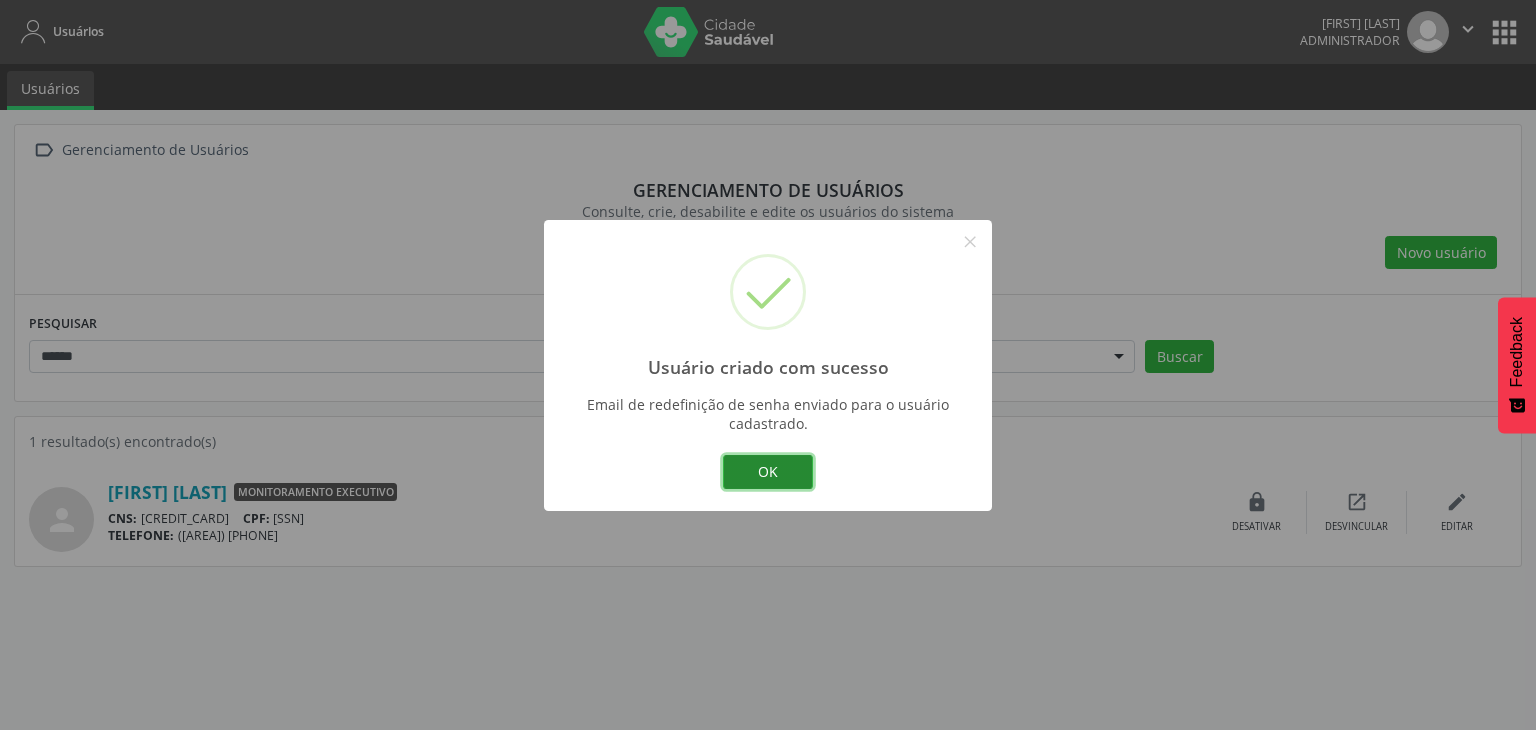 click on "OK" at bounding box center [768, 472] 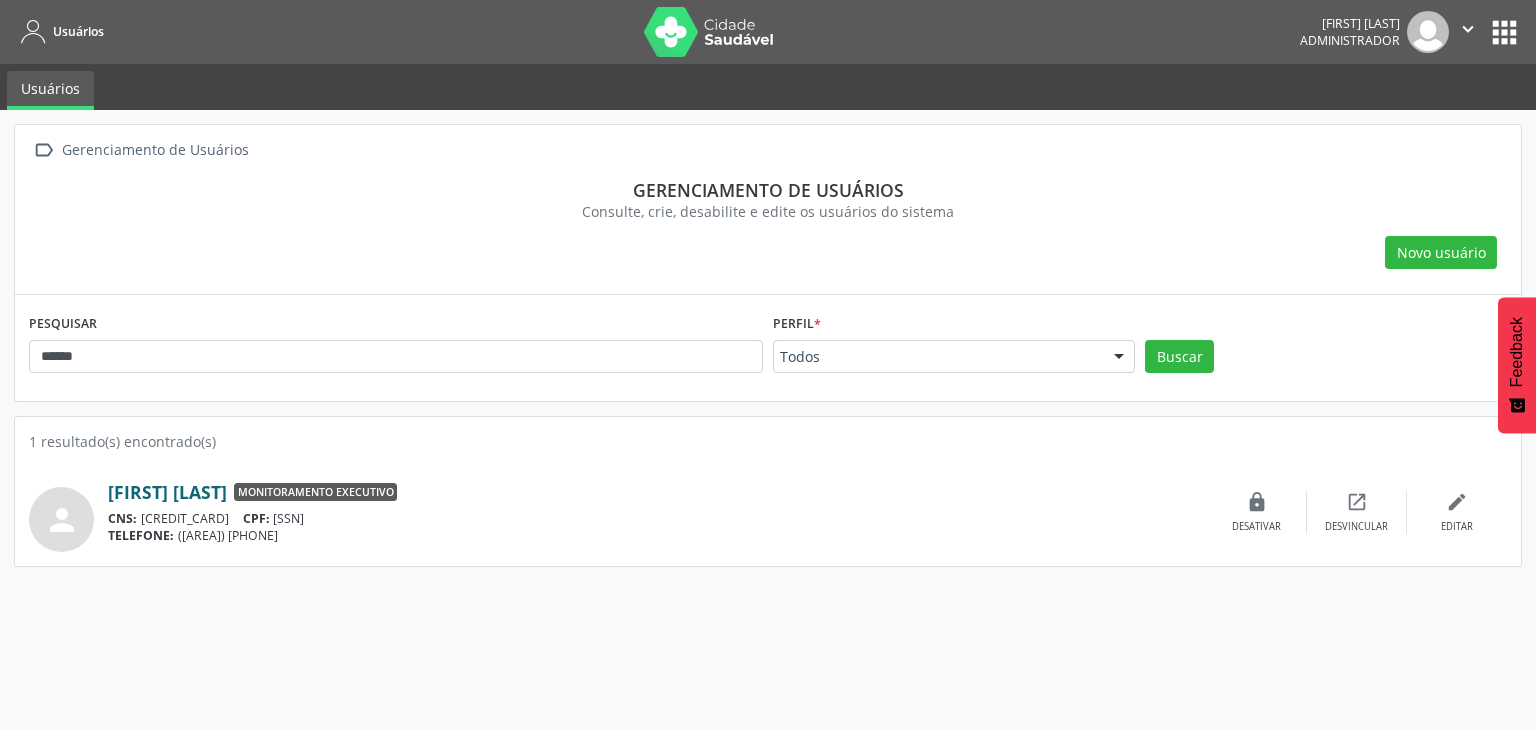 click on "[FIRST] [LAST]" at bounding box center [167, 492] 